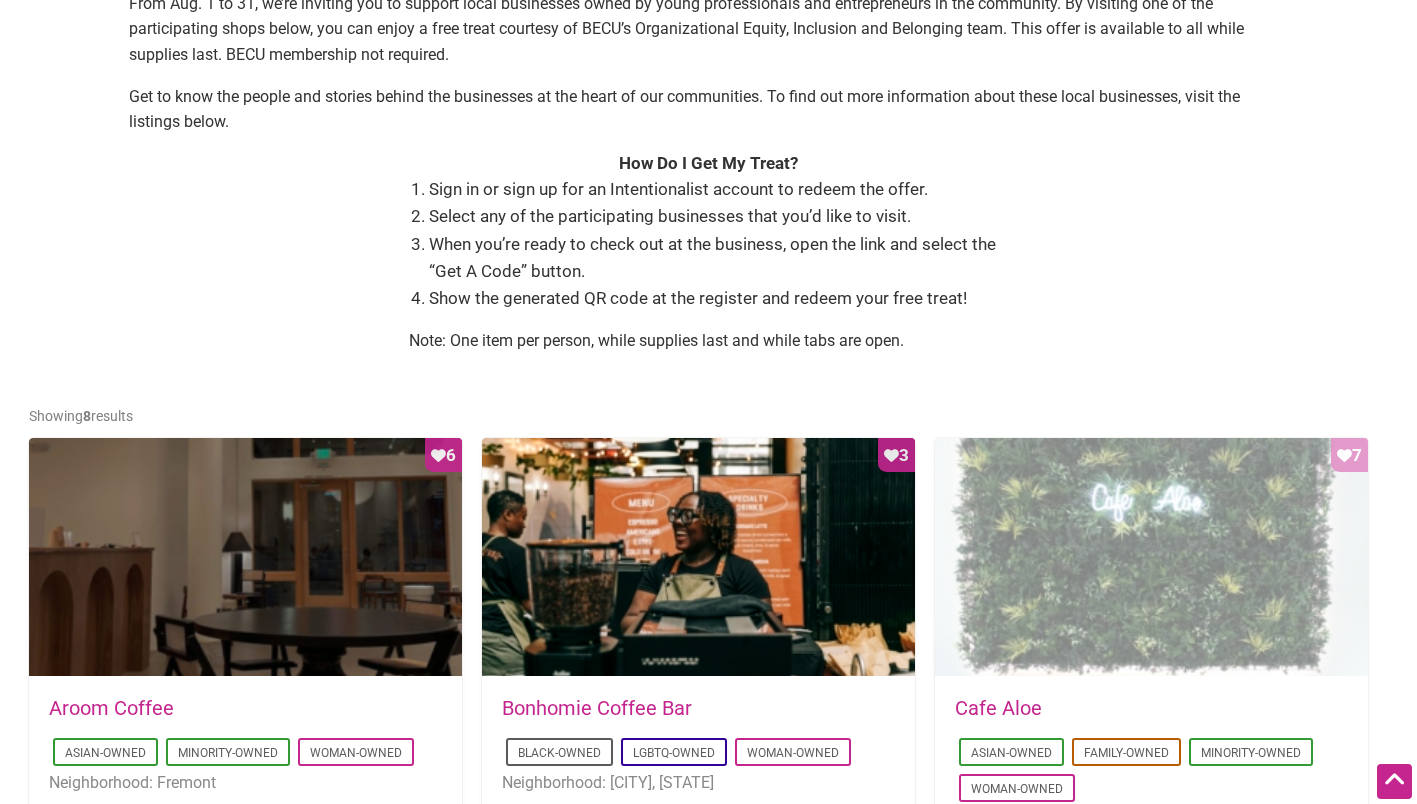 scroll, scrollTop: 636, scrollLeft: 0, axis: vertical 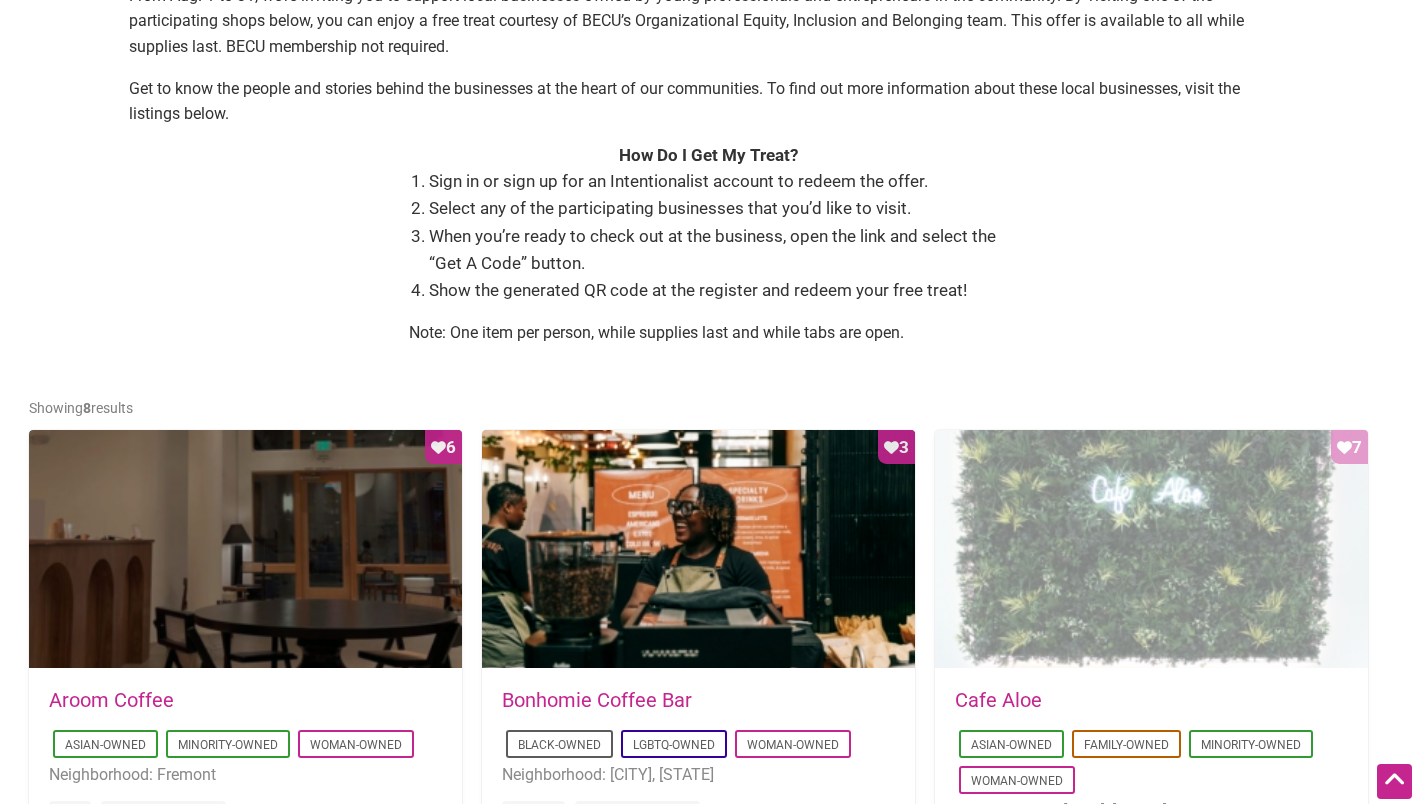 click on "Favorite Count  7" at bounding box center [1151, 550] 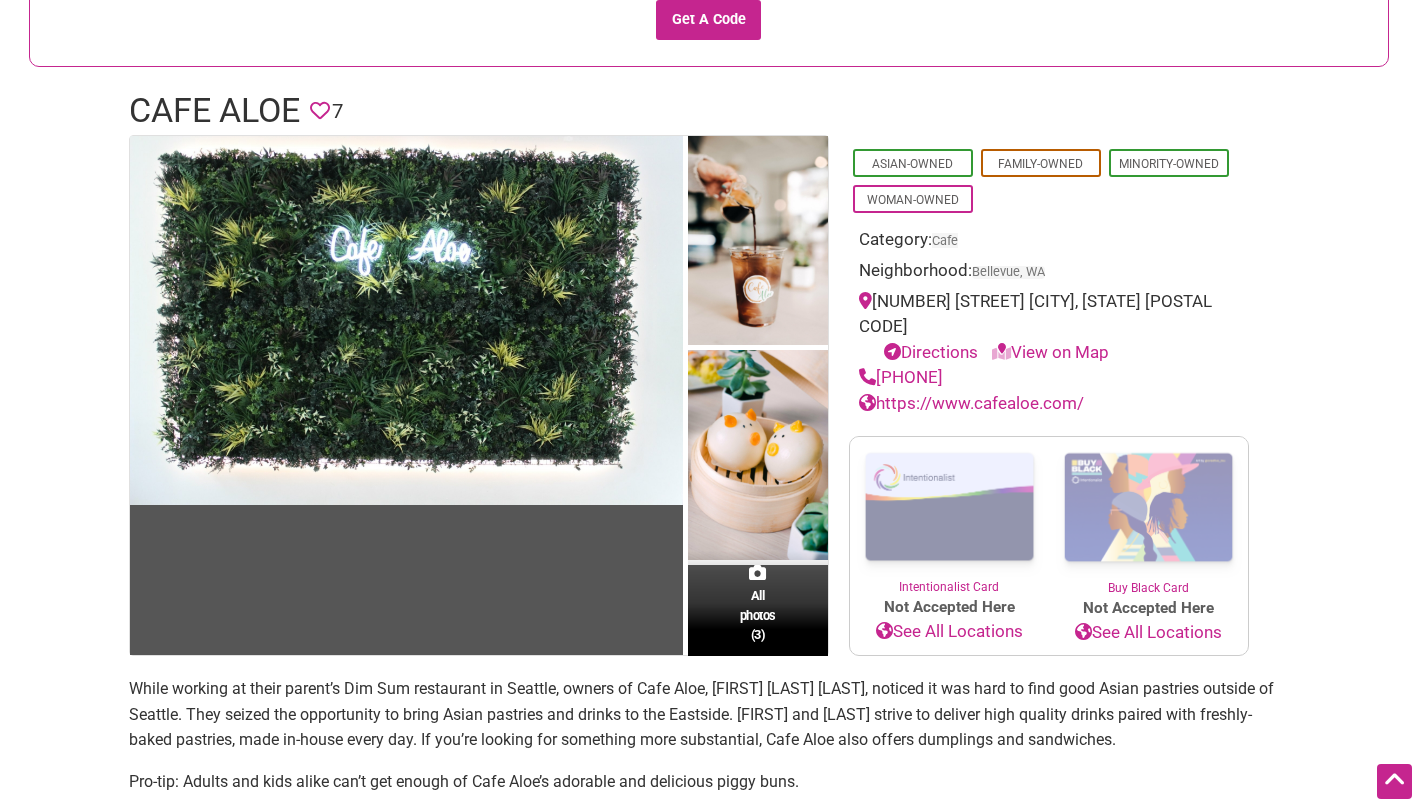 scroll, scrollTop: 244, scrollLeft: 0, axis: vertical 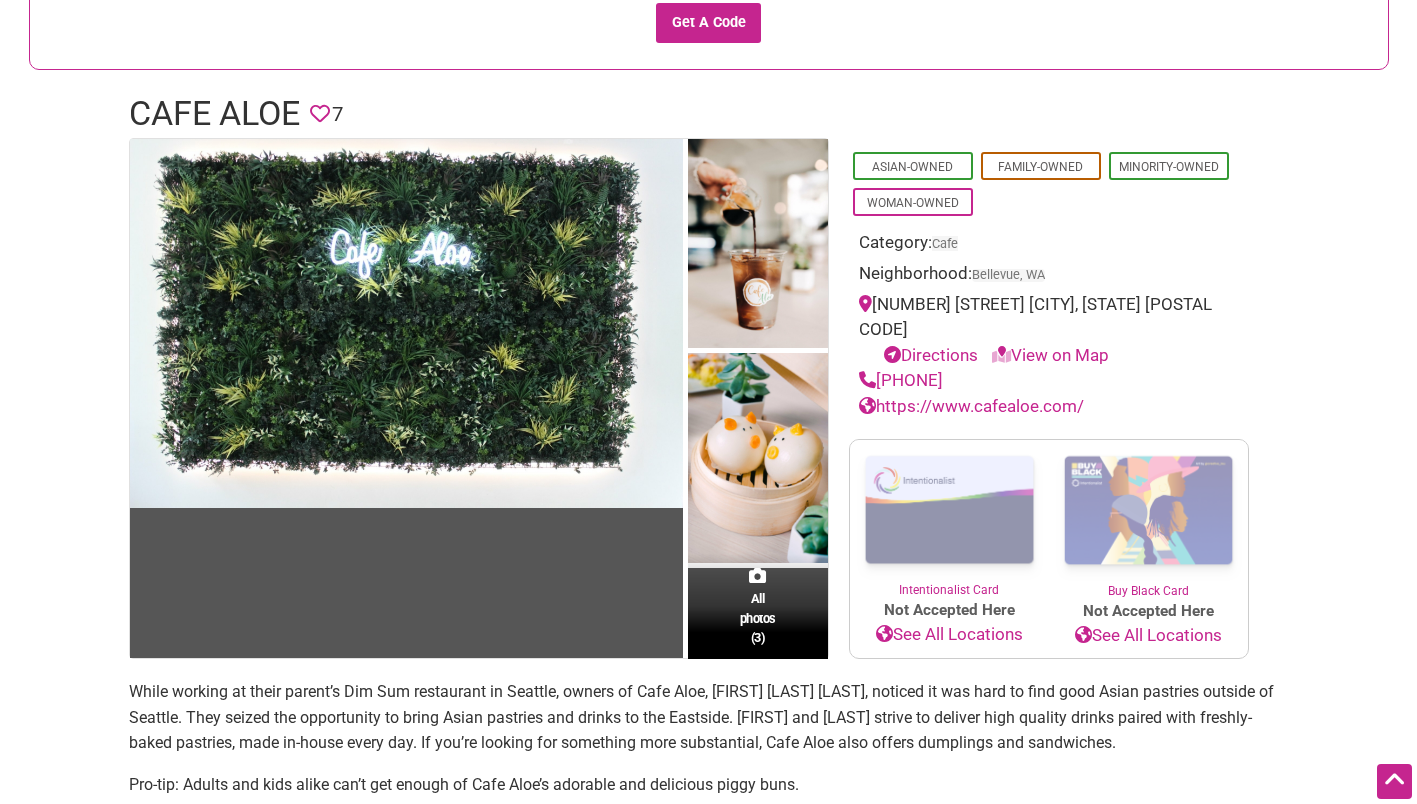 click at bounding box center (949, 510) 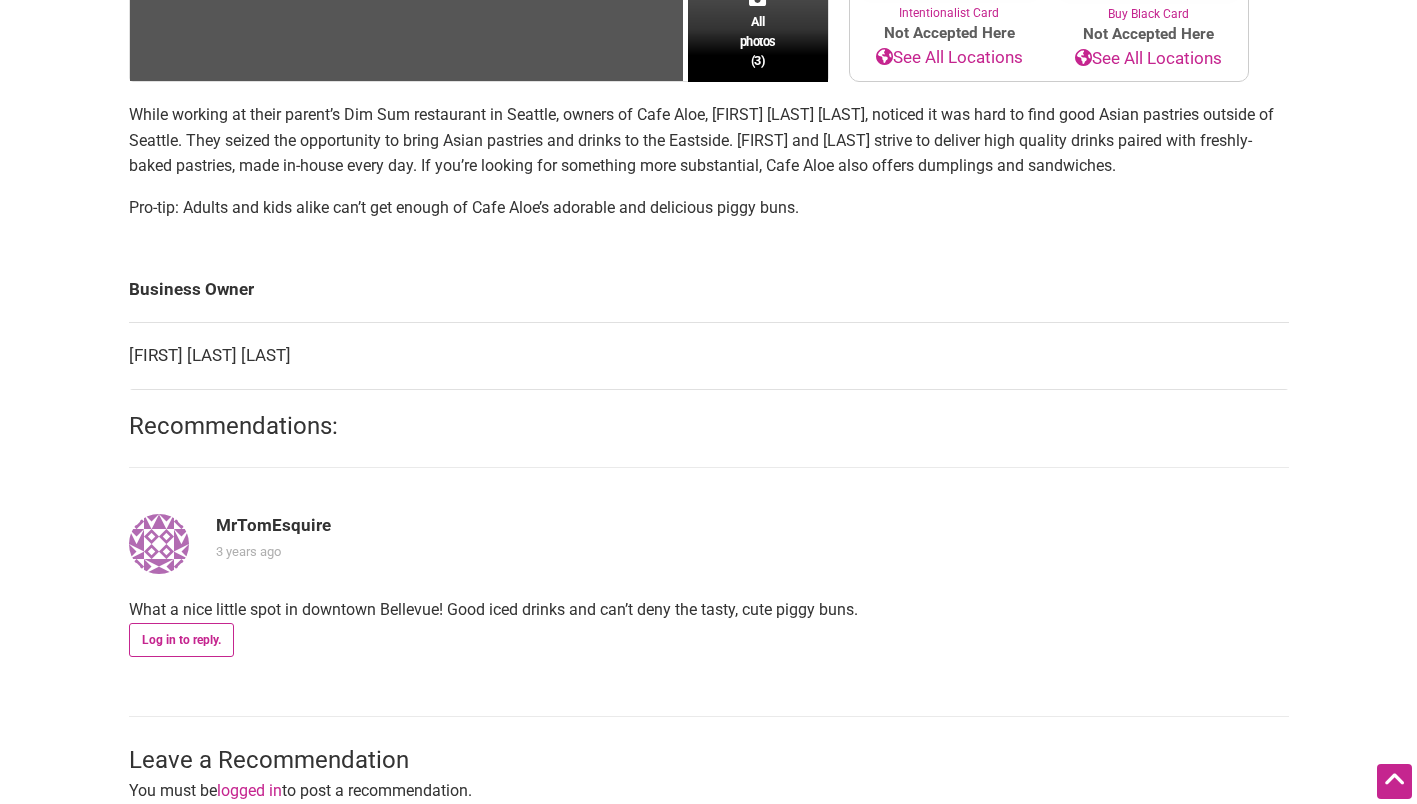 scroll, scrollTop: 827, scrollLeft: 0, axis: vertical 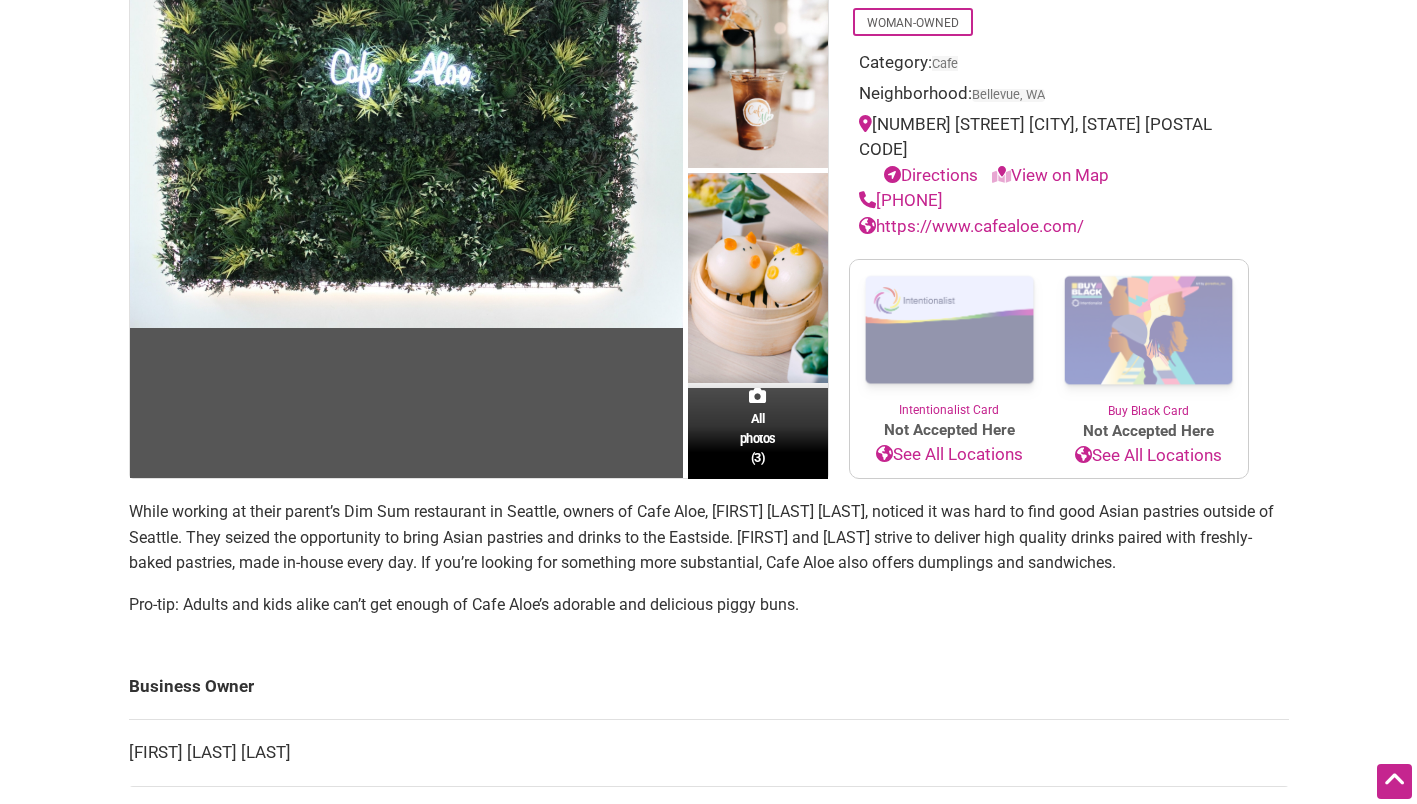 click on "Intentionalist
Spend like it matters
0 Add a Business
Map
Blog
Store
Offers
Intentionalist Cards
Buy Black Card
Intentionalist Card
My Cards
Log In Sign up
Intentionalist
Search
Search
Hurry! Take advantage of the
BECU 2025 Young Professionals Month  tab while it's still available!
Enjoy a FREE specialty HK sandwich until the tab runs out! Get A Code" at bounding box center [709, 701] 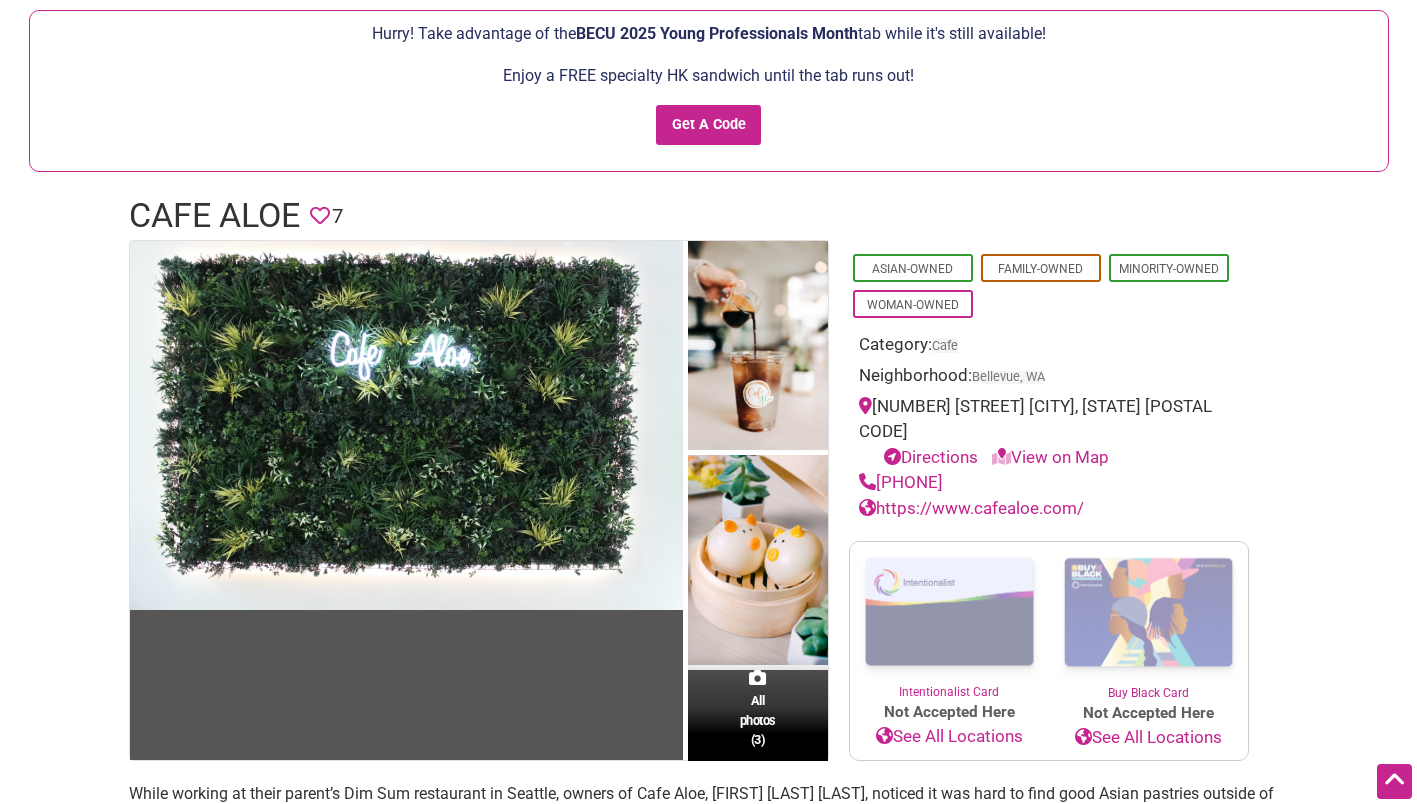 scroll, scrollTop: 139, scrollLeft: 0, axis: vertical 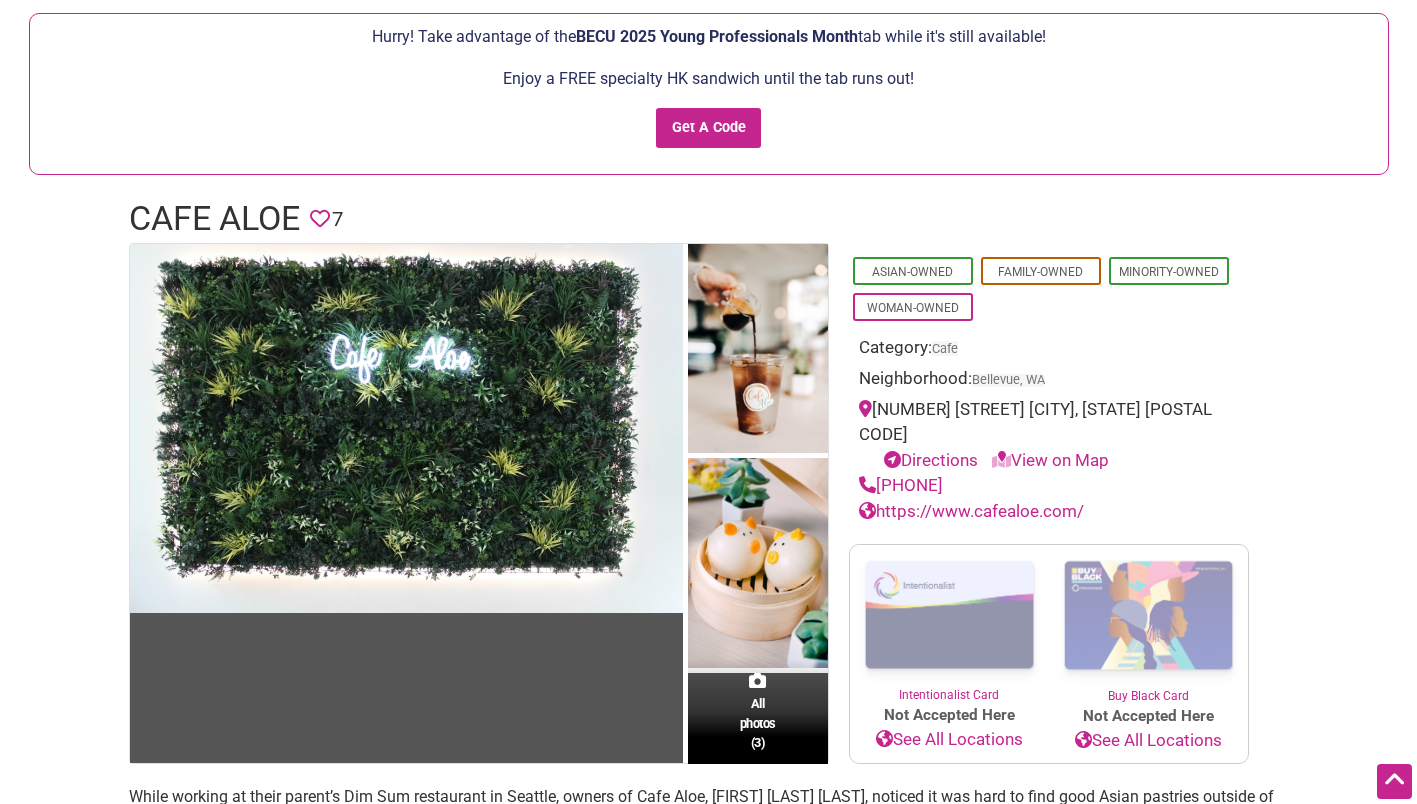 click on "https://www.cafealoe.com/" at bounding box center (971, 511) 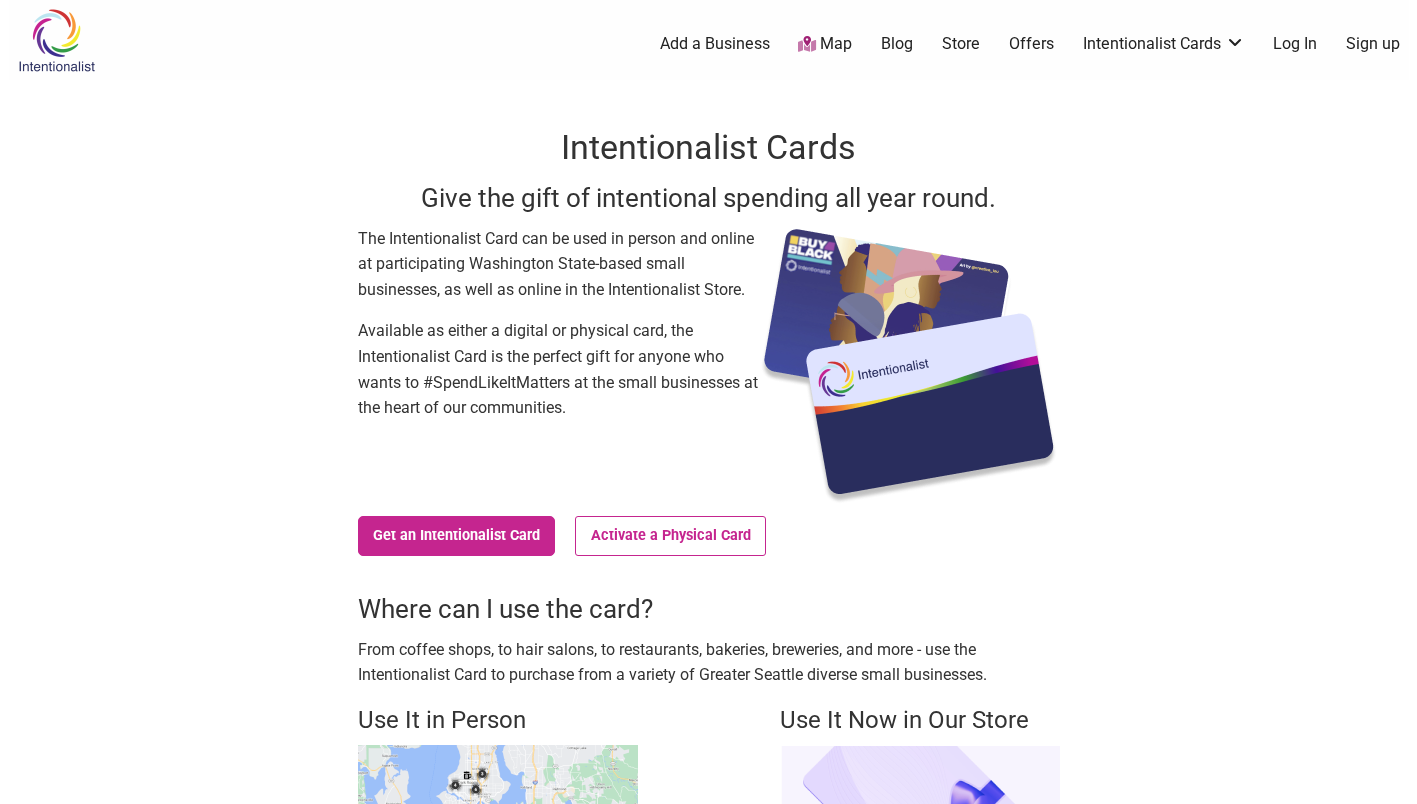 scroll, scrollTop: 0, scrollLeft: 0, axis: both 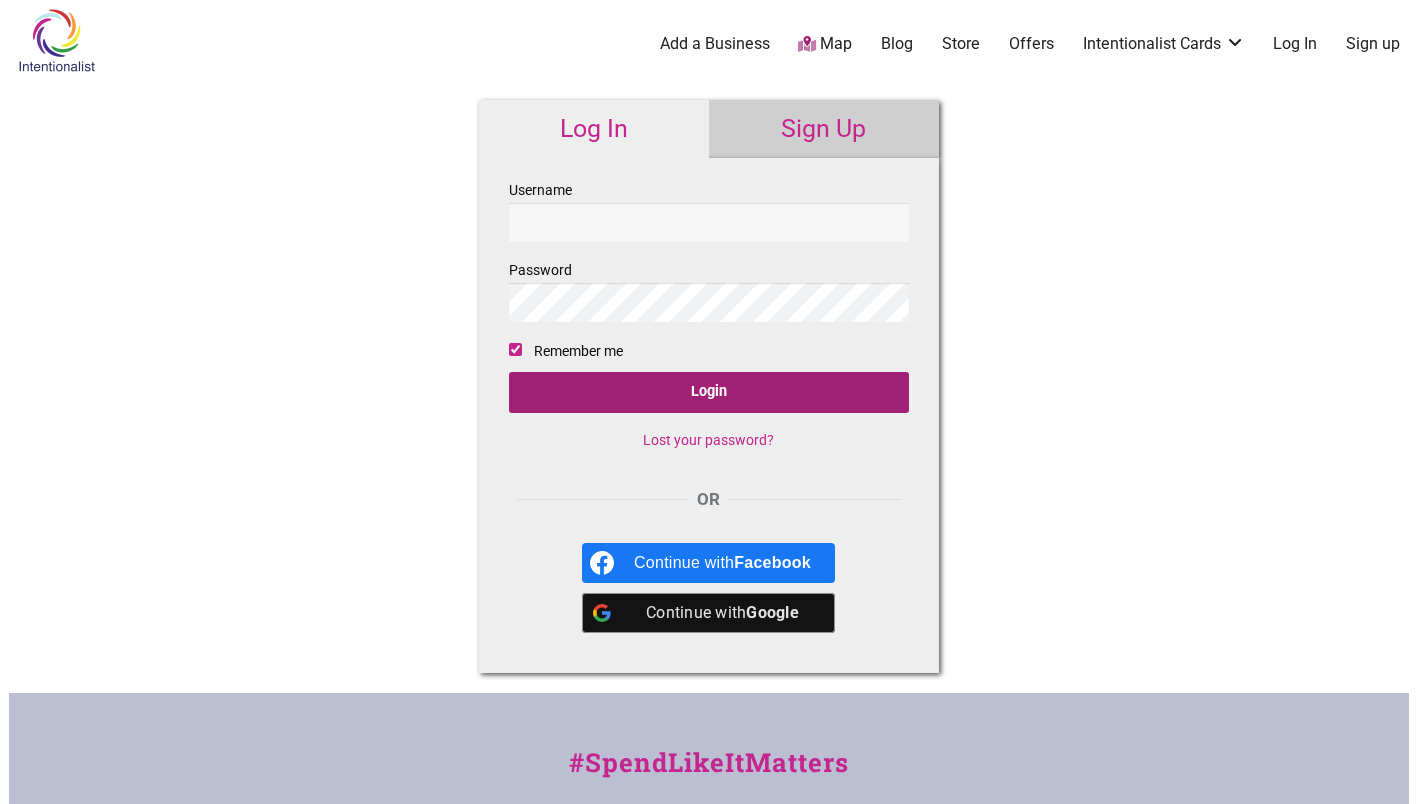 type on "[EMAIL]" 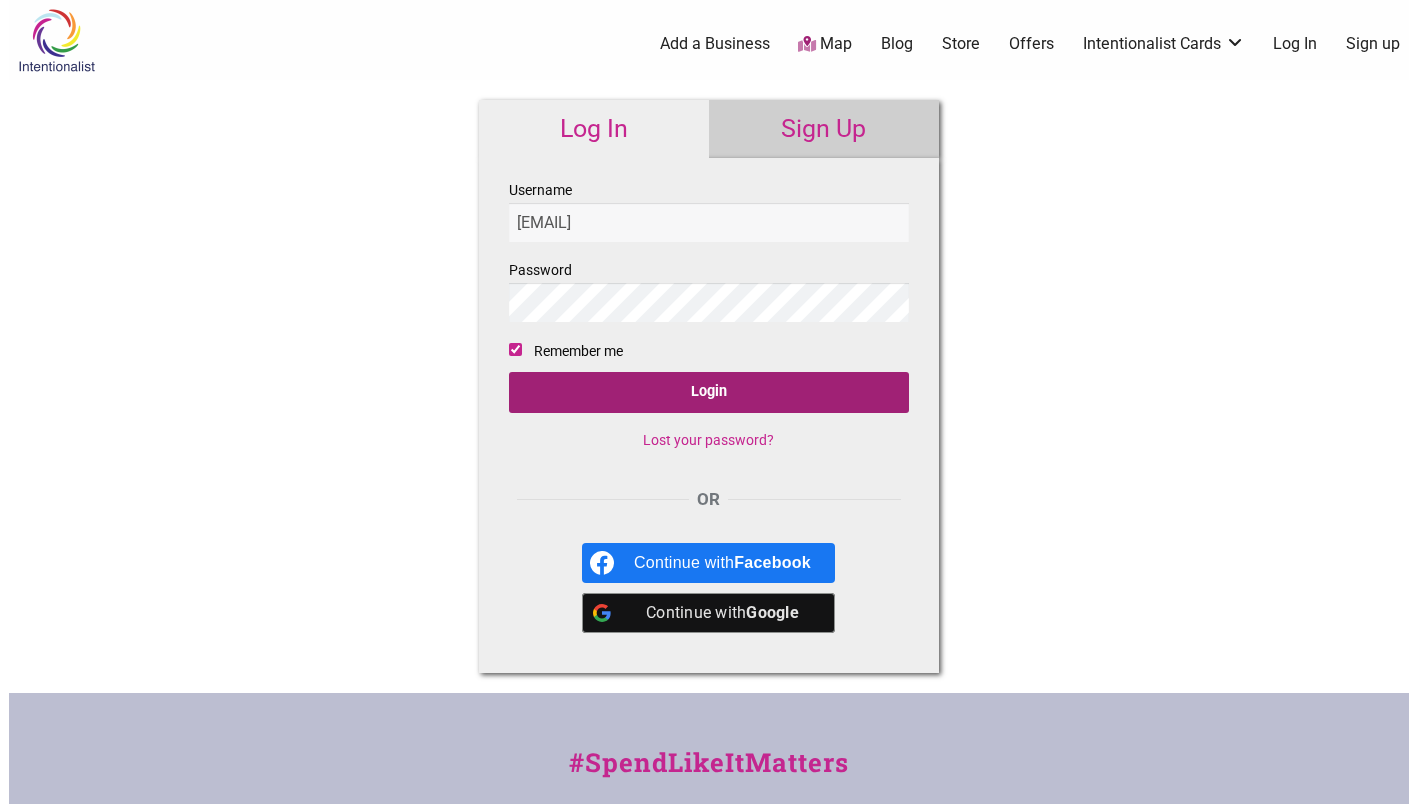 click on "Login" at bounding box center (709, 392) 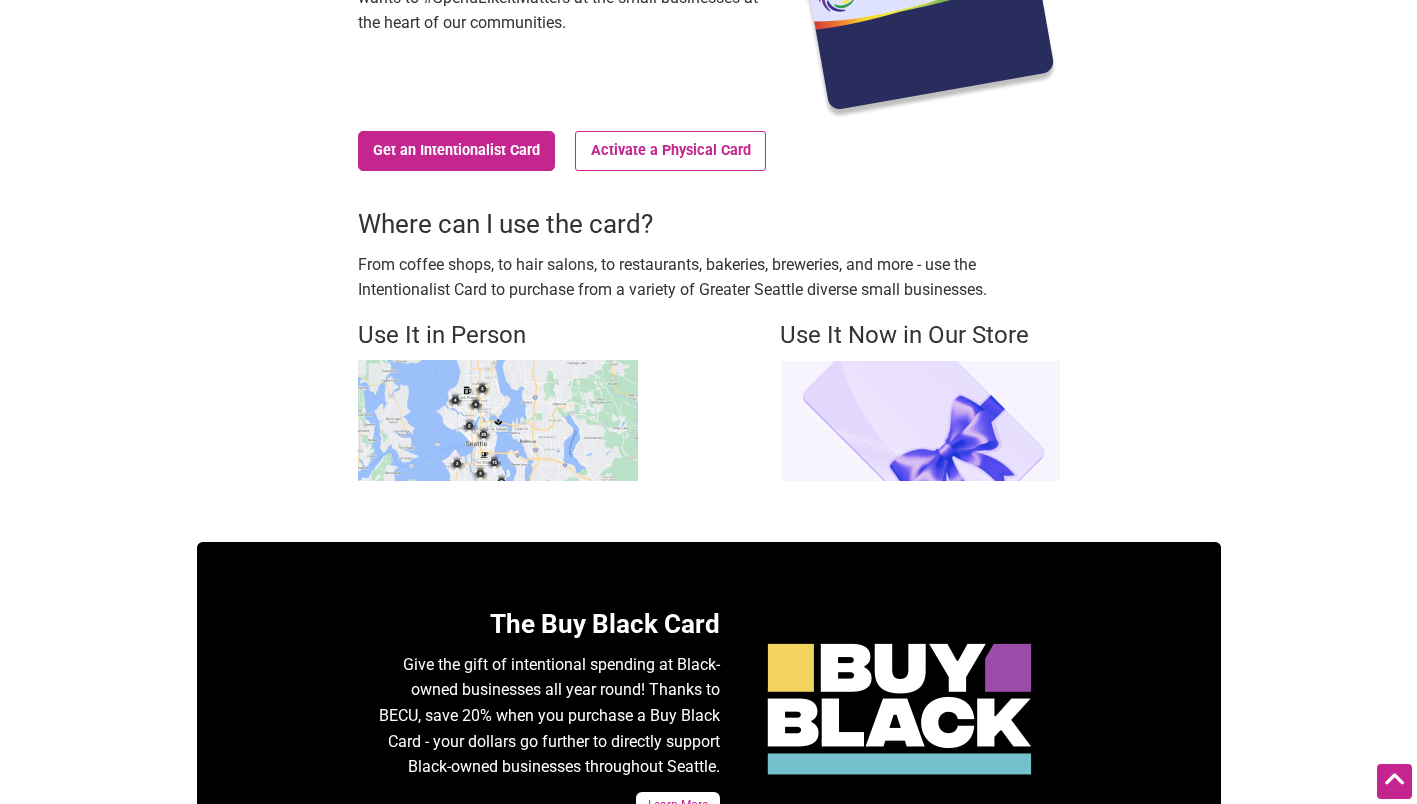 scroll, scrollTop: 0, scrollLeft: 0, axis: both 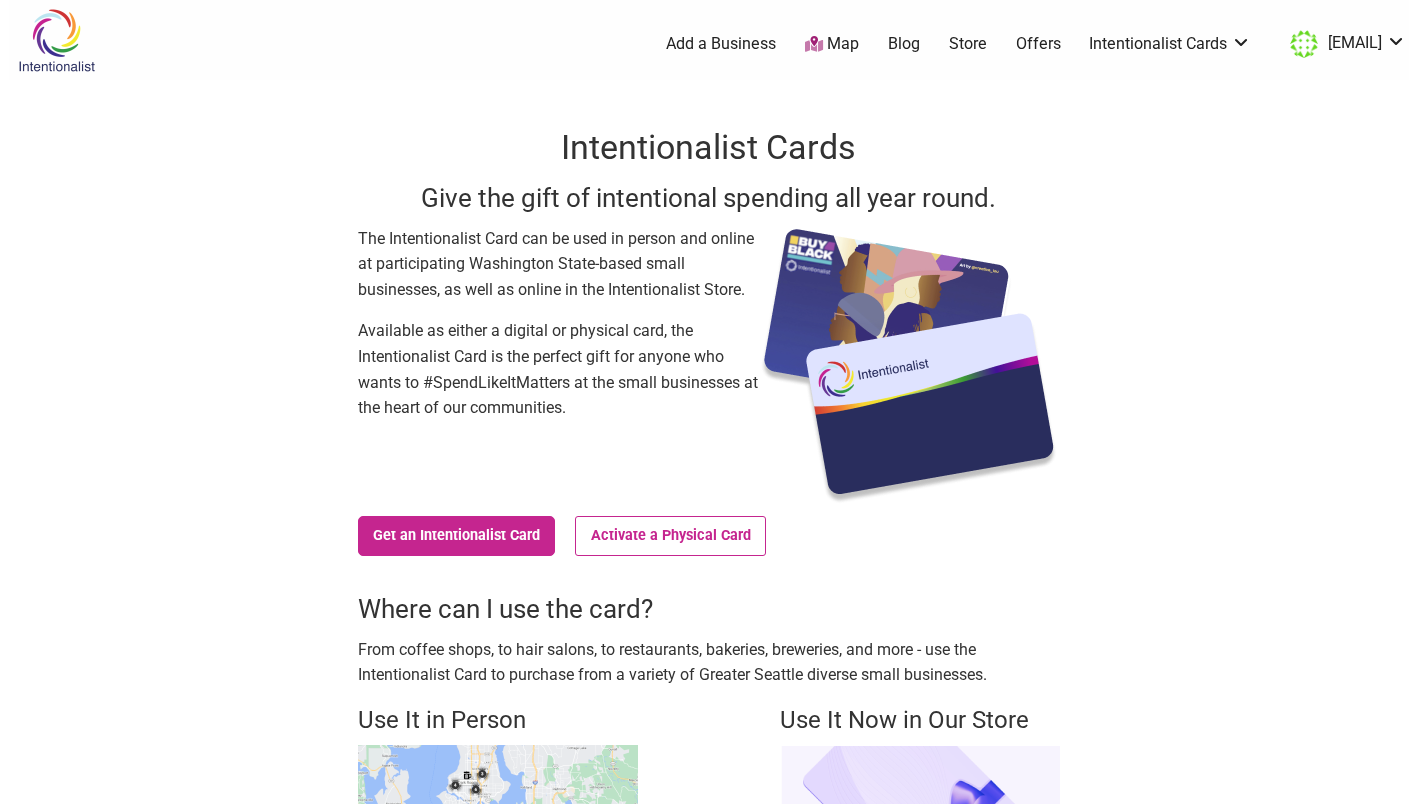 click on "Intentionalist
Spend like it matters
0 Add a Business
Map
Blog
Store
Offers
Intentionalist Cards
Buy Black Card
Intentionalist Card
My Cards
bchin64@hotmail.com Favorites My Cards My Gift Cards My Account Log out
Intentionalist
Intentionalist Cards
Give the gift of intentional spending all year round.
The Intentionalist Card can be used in person and online at participating Washington
State-based small businesses, as well as online in the Intentionalist Store." at bounding box center [709, 1272] 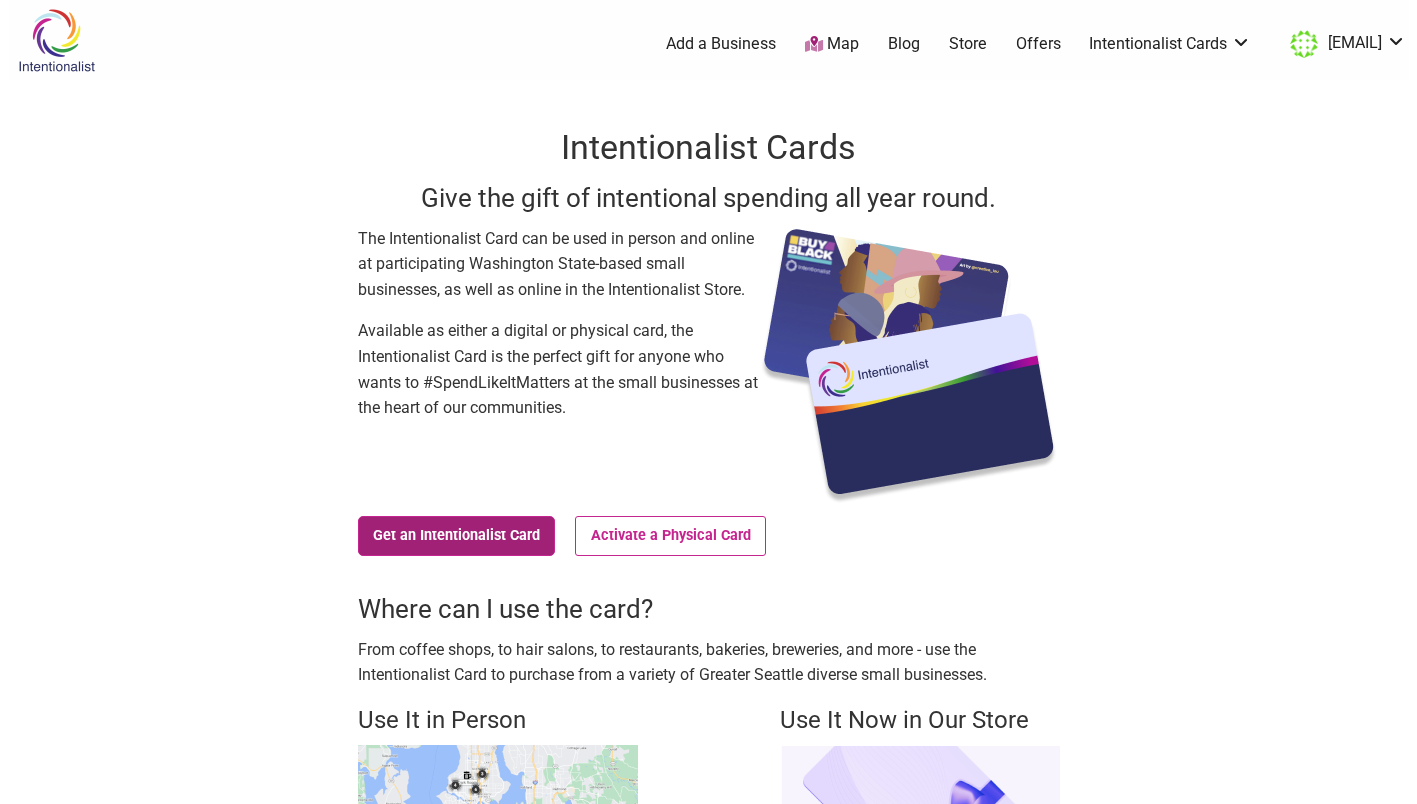 click on "Get an Intentionalist
Card" at bounding box center [457, 536] 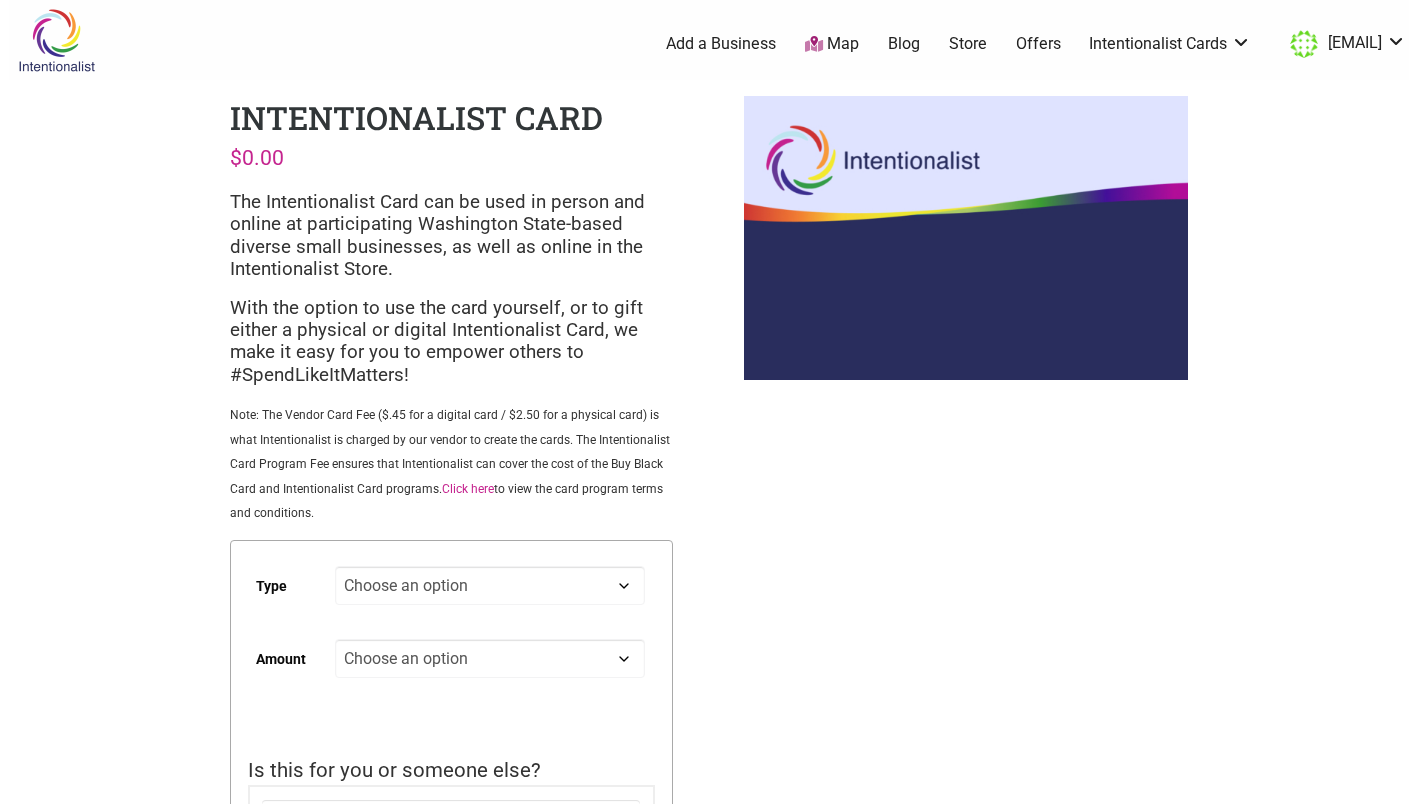 scroll, scrollTop: 0, scrollLeft: 0, axis: both 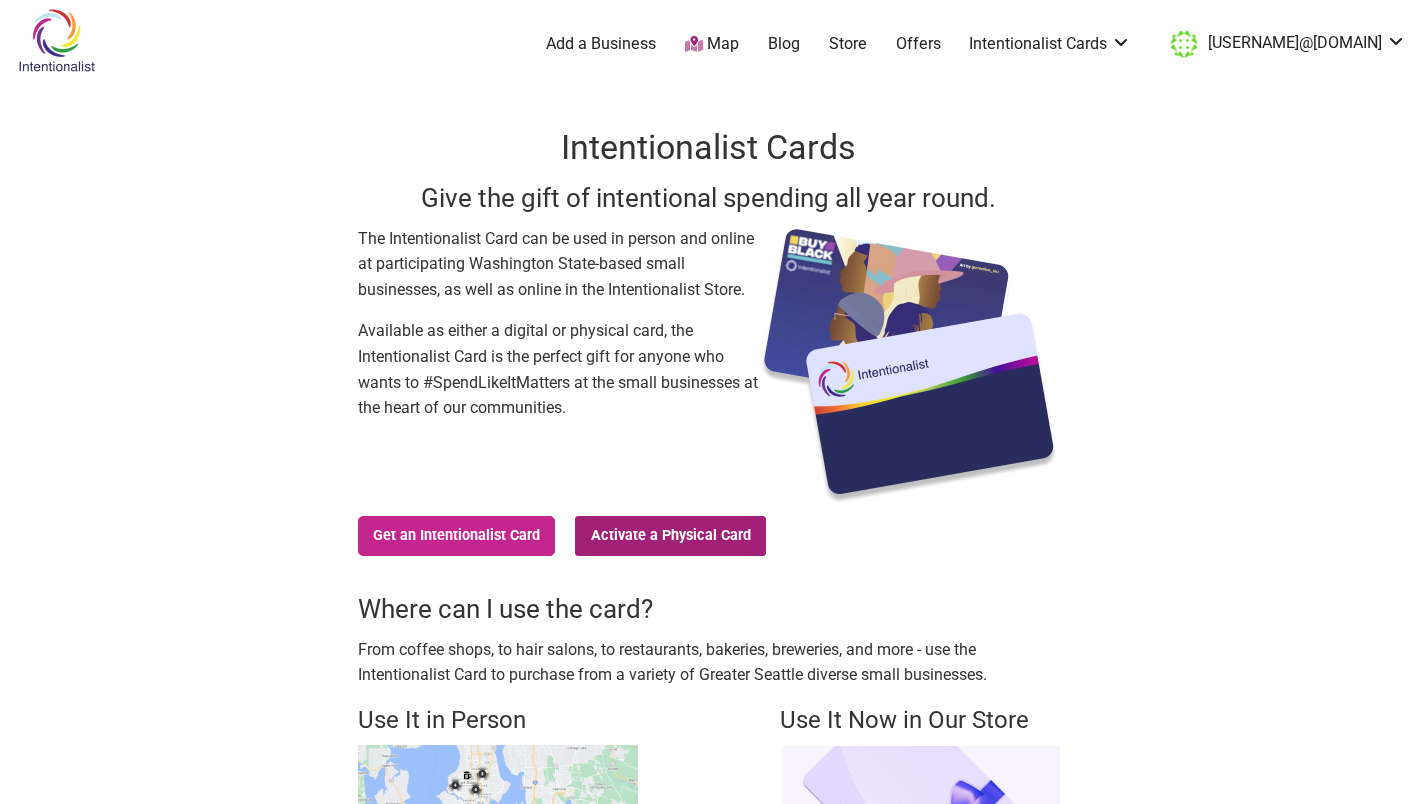 click on "Activate a Physical
Card" at bounding box center (670, 536) 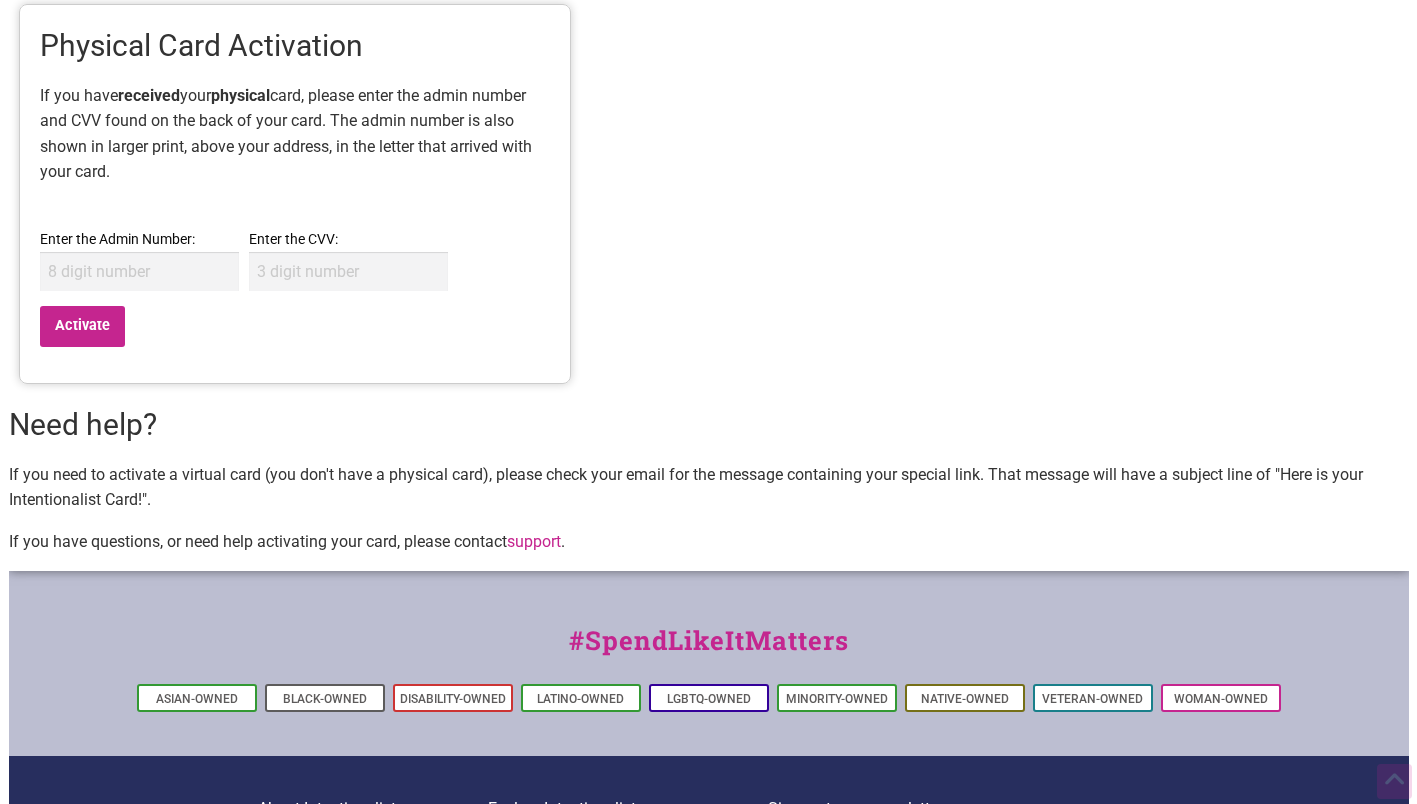 scroll, scrollTop: 0, scrollLeft: 0, axis: both 